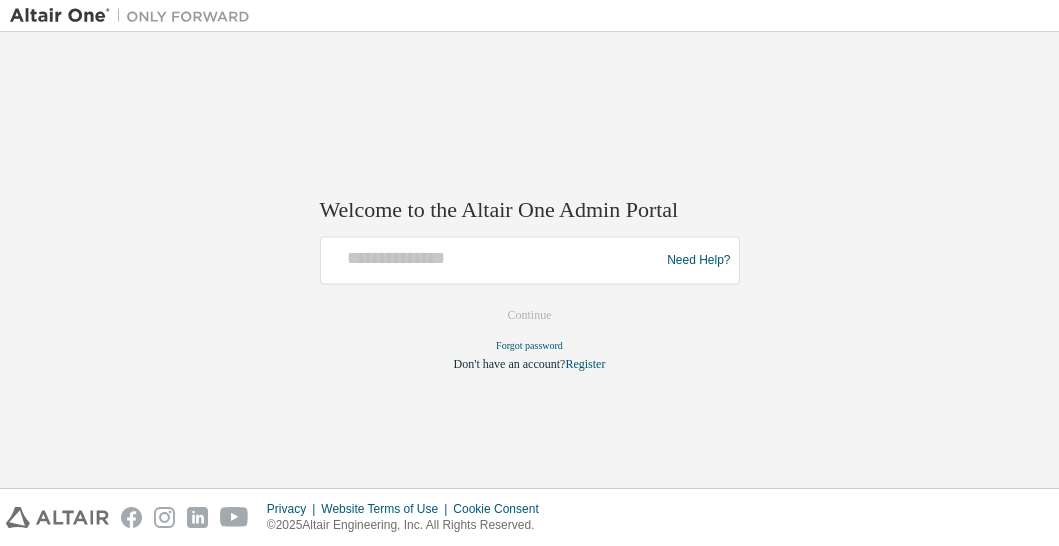 scroll, scrollTop: 0, scrollLeft: 0, axis: both 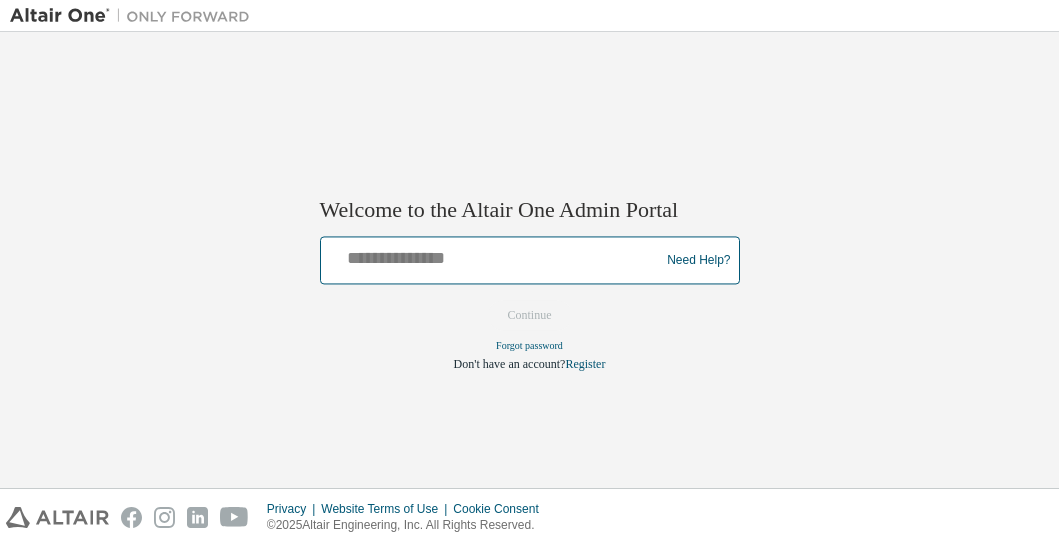 click at bounding box center (493, 256) 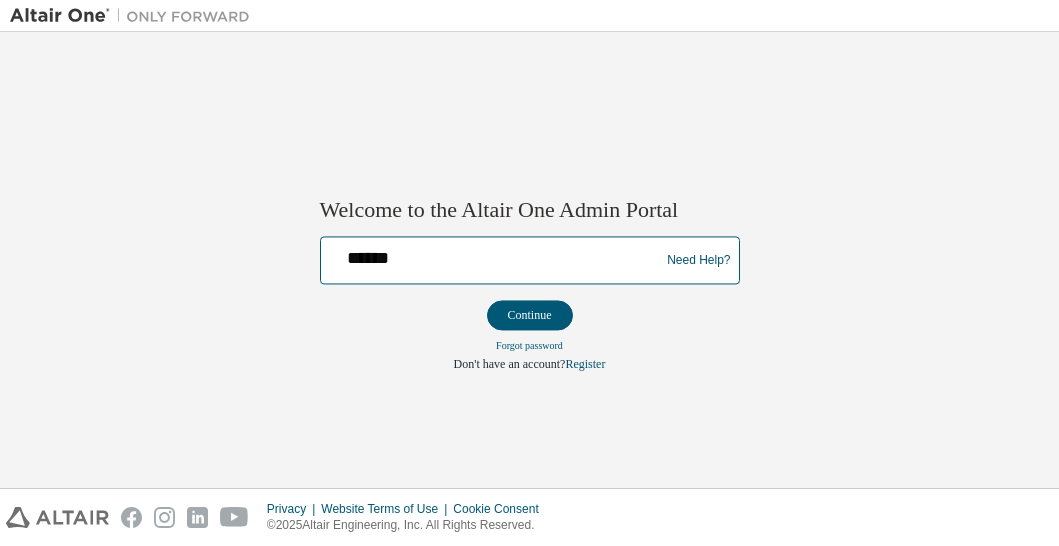type on "******" 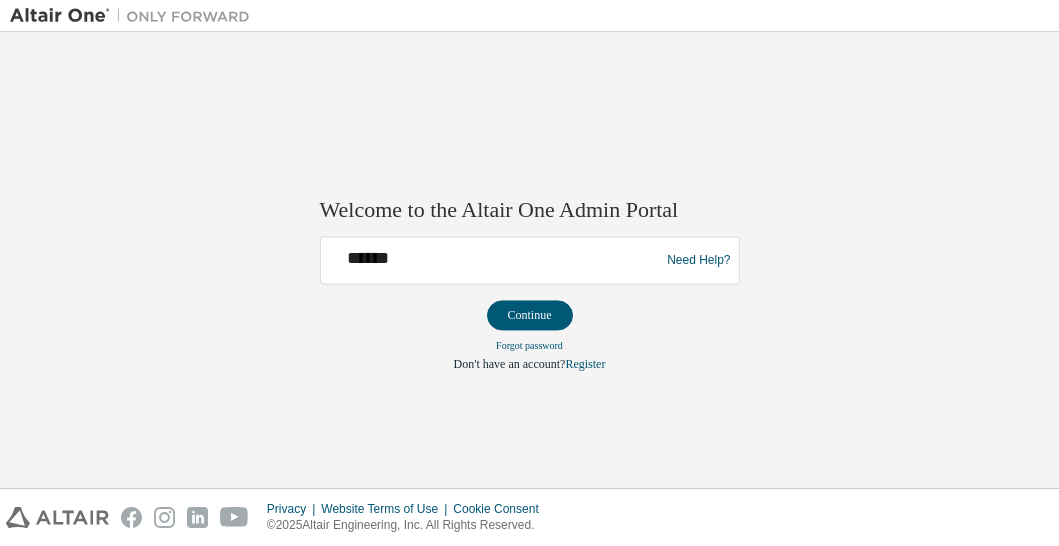 click on "Don't have an account?  Register" at bounding box center (530, 365) 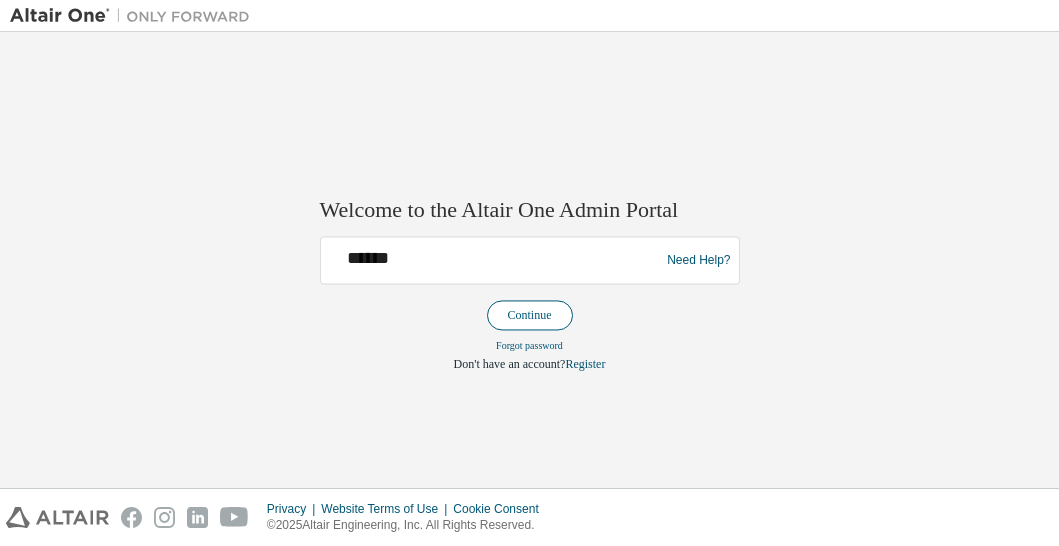click on "Continue" at bounding box center [530, 316] 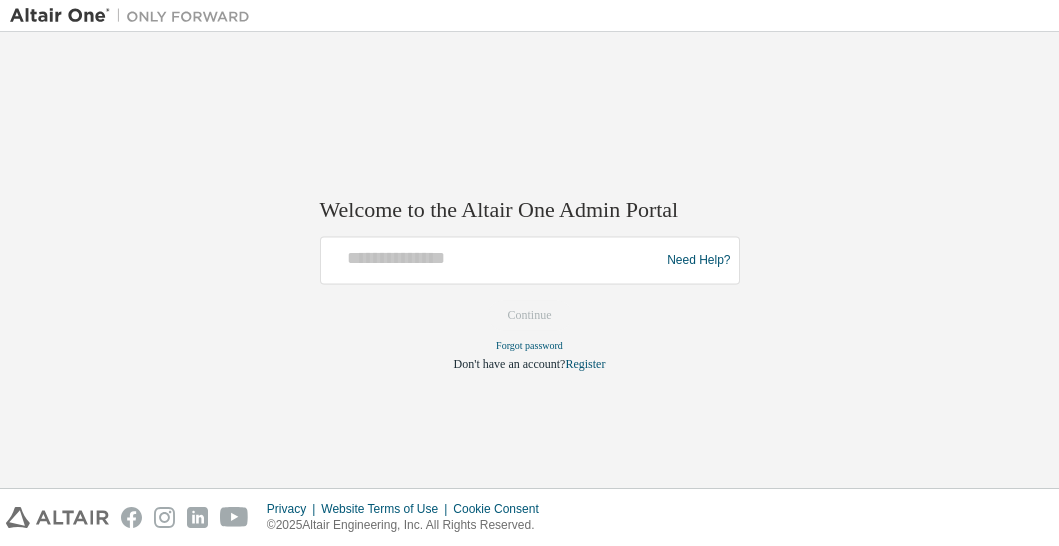 scroll, scrollTop: 0, scrollLeft: 0, axis: both 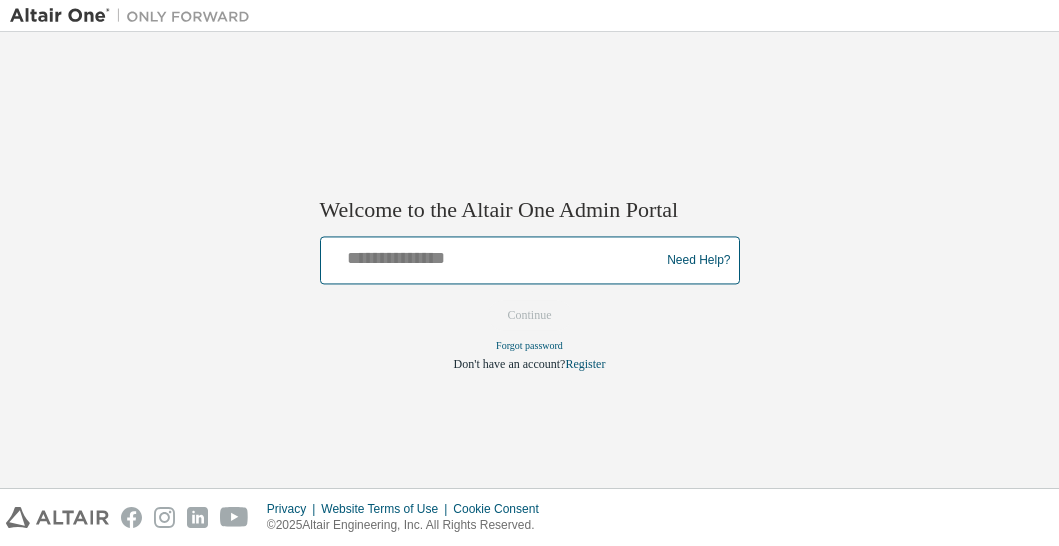click at bounding box center (493, 256) 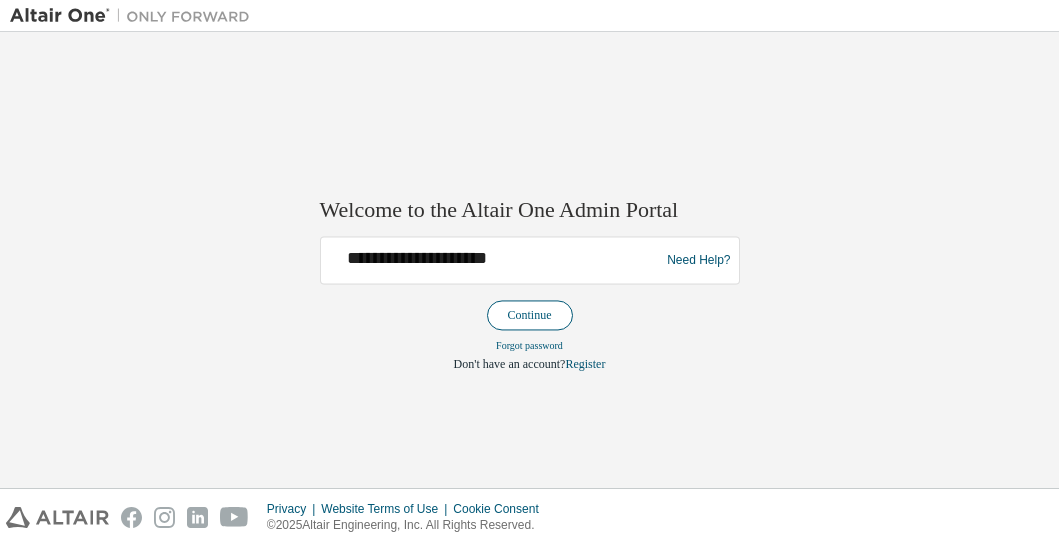 click on "Continue" at bounding box center (530, 316) 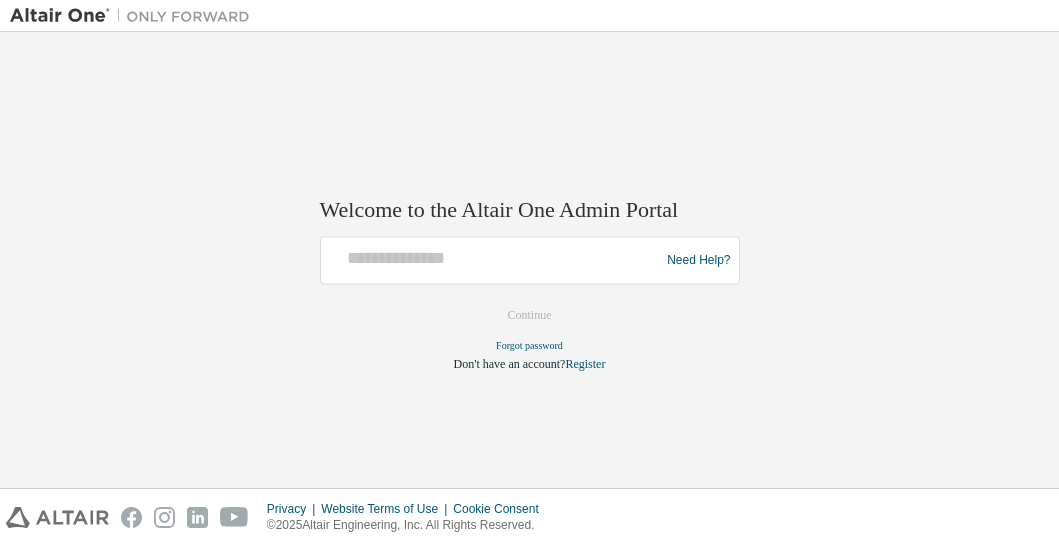 scroll, scrollTop: 0, scrollLeft: 0, axis: both 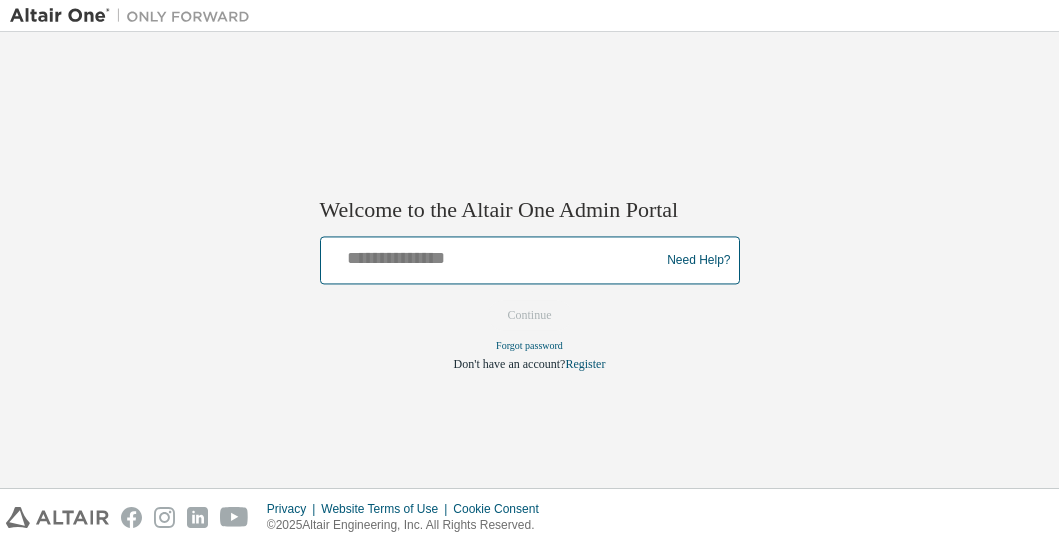 click at bounding box center (493, 256) 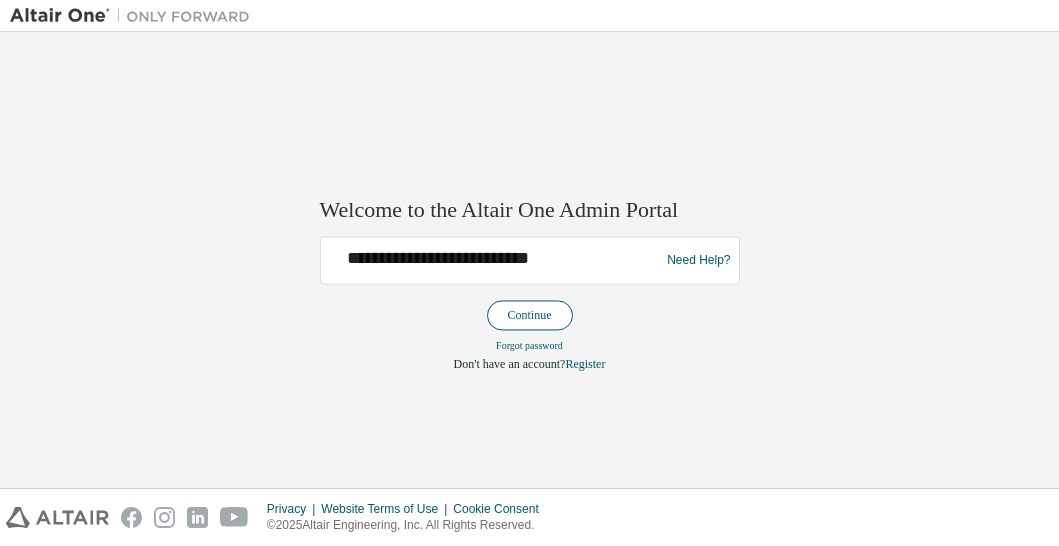 click on "Continue" at bounding box center (530, 316) 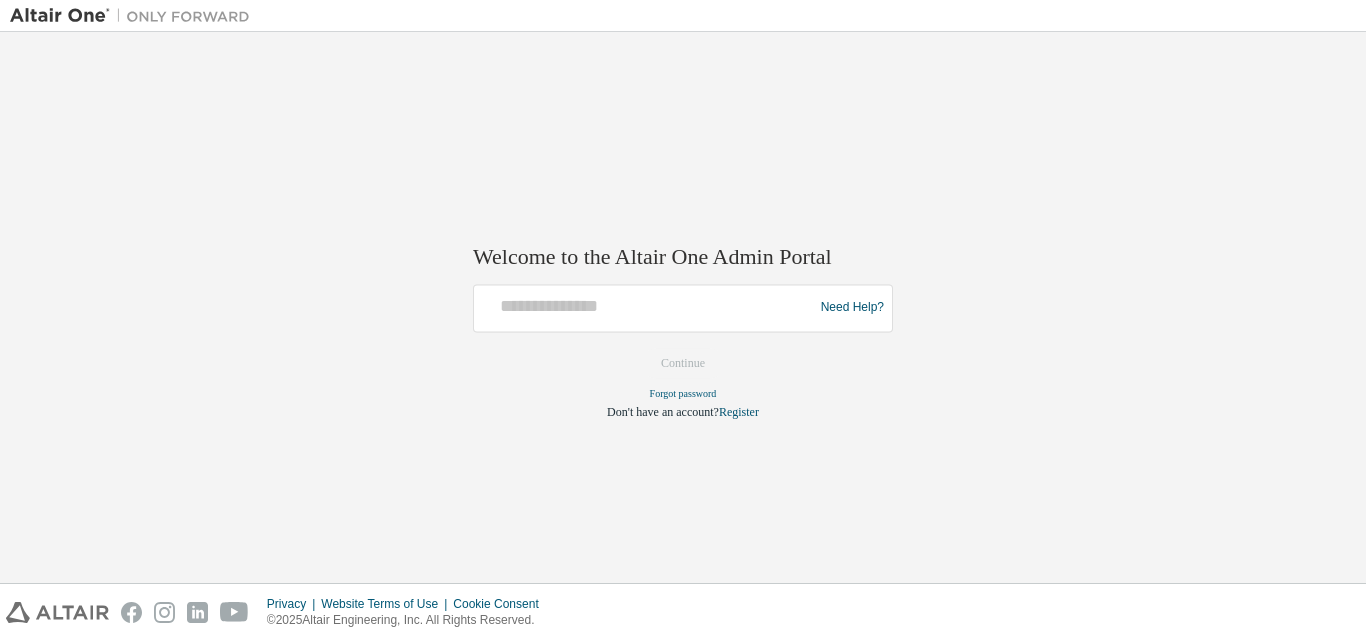 scroll, scrollTop: 0, scrollLeft: 0, axis: both 